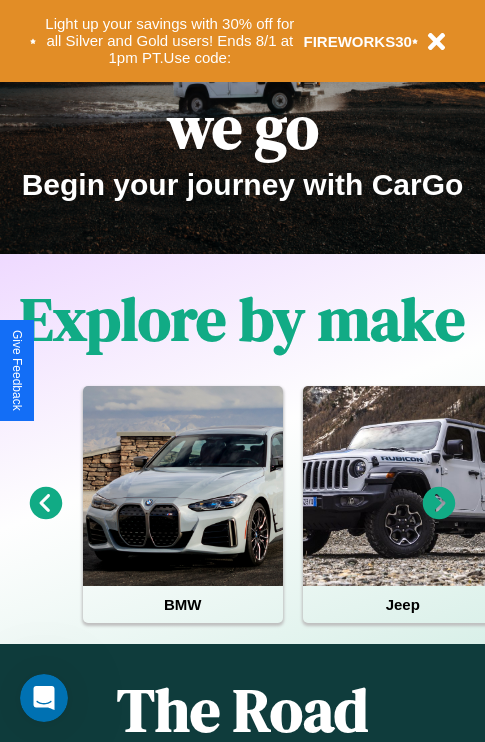 scroll, scrollTop: 308, scrollLeft: 0, axis: vertical 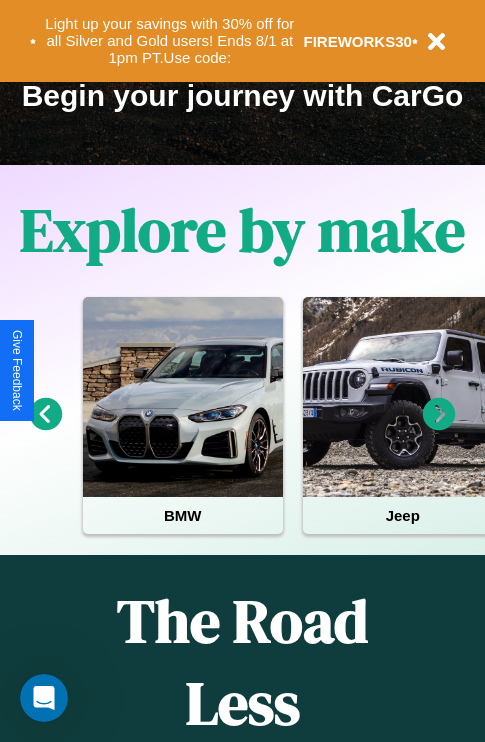 click 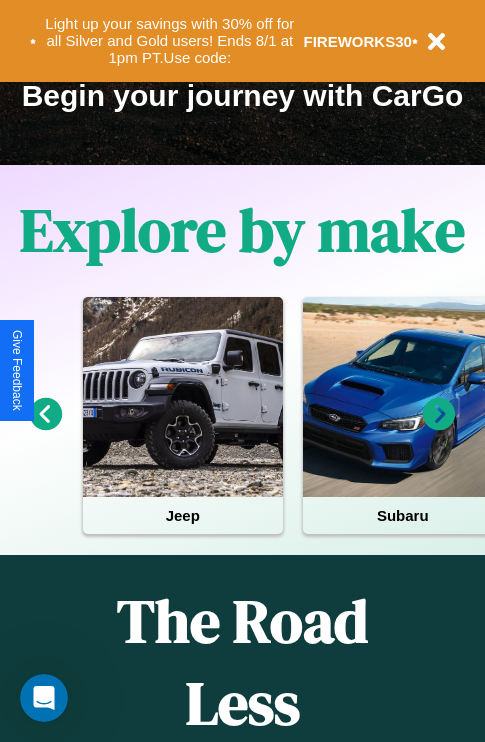 click 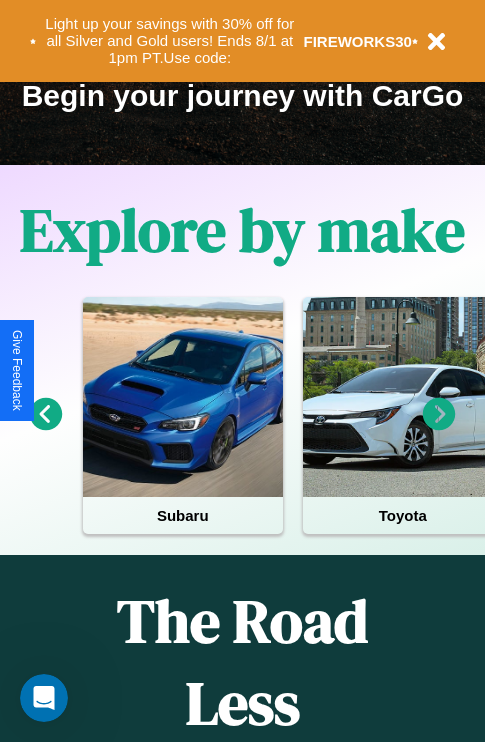 click 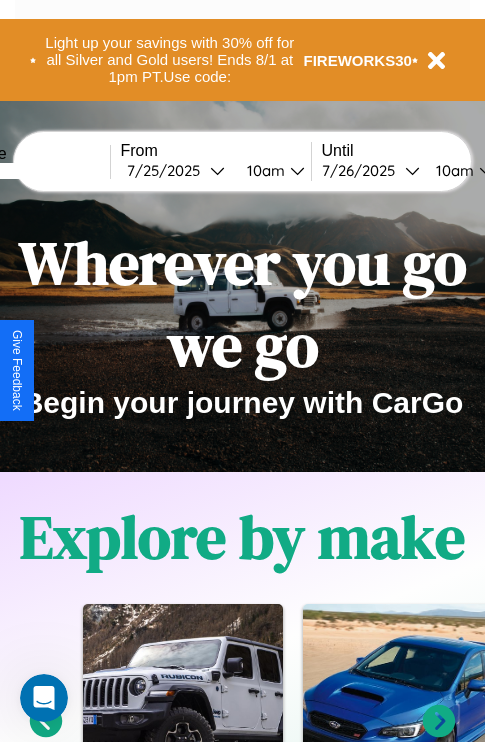 scroll, scrollTop: 0, scrollLeft: 0, axis: both 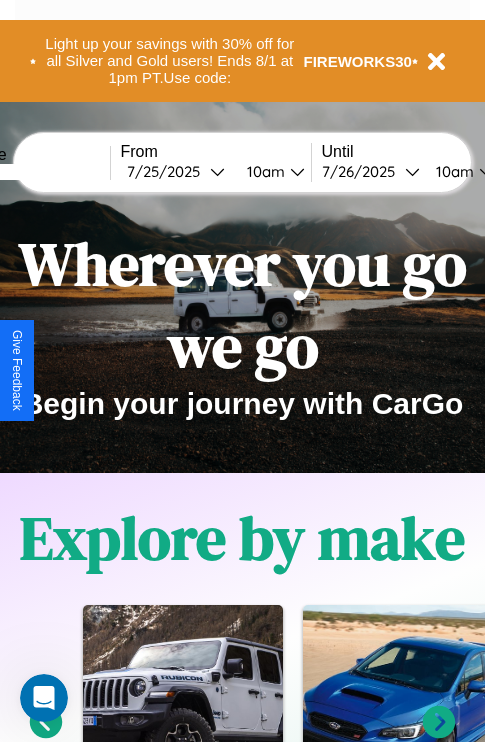 click at bounding box center [35, 172] 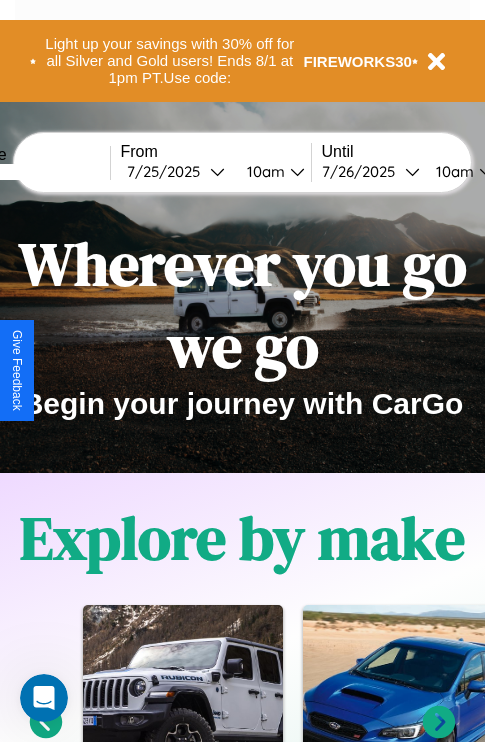 type on "******" 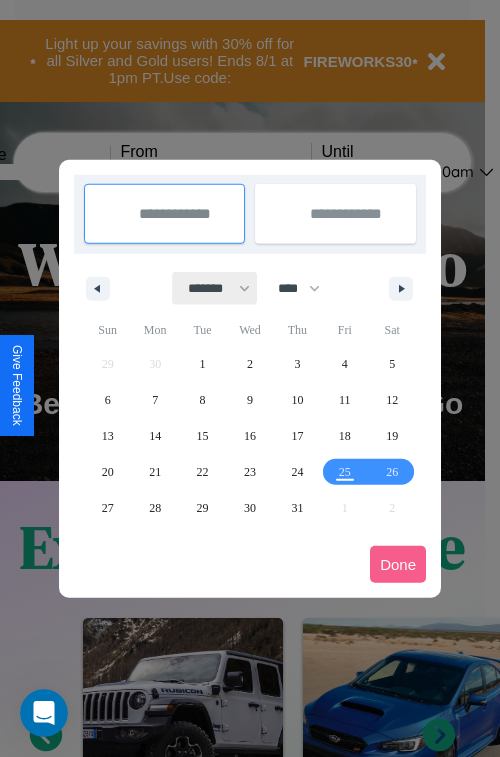 click on "******* ******** ***** ***** *** **** **** ****** ********* ******* ******** ********" at bounding box center [215, 288] 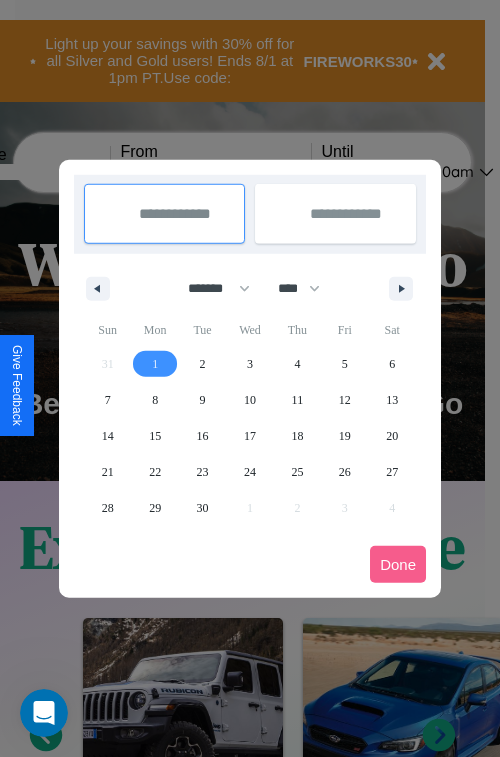 click on "1" at bounding box center (155, 364) 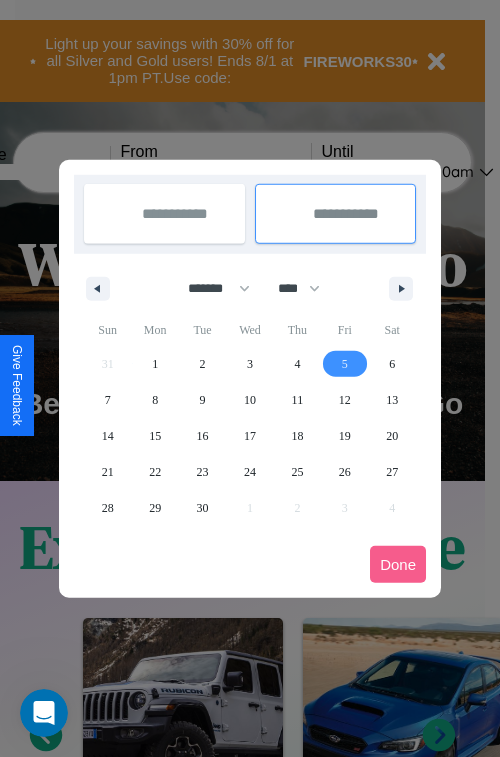 click on "5" at bounding box center (345, 364) 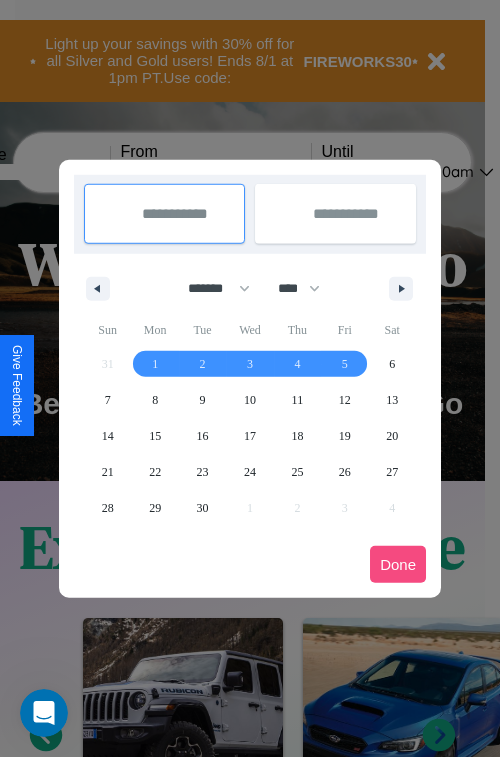 click on "Done" at bounding box center (398, 564) 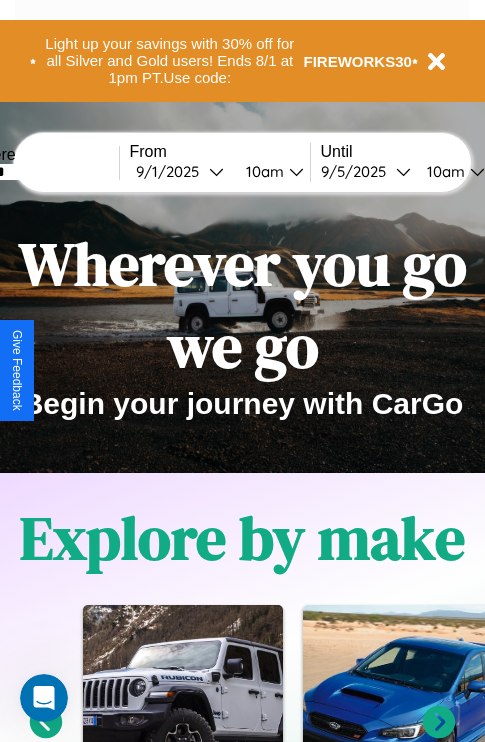 click on "10am" at bounding box center [262, 171] 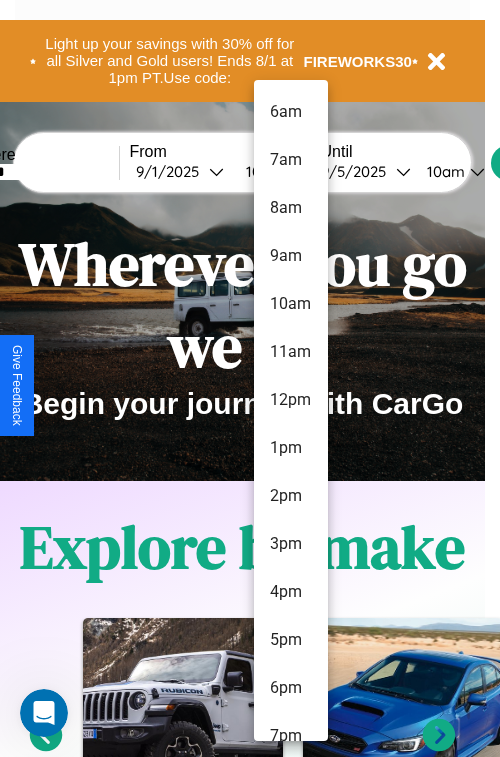 click on "10am" at bounding box center [291, 304] 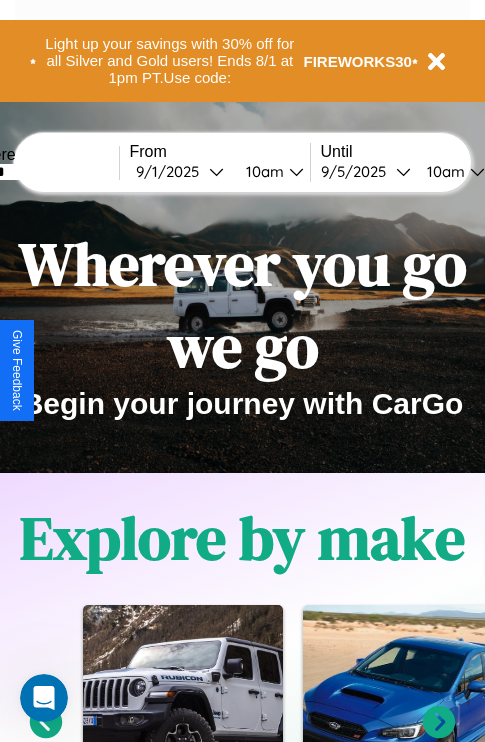 scroll, scrollTop: 0, scrollLeft: 67, axis: horizontal 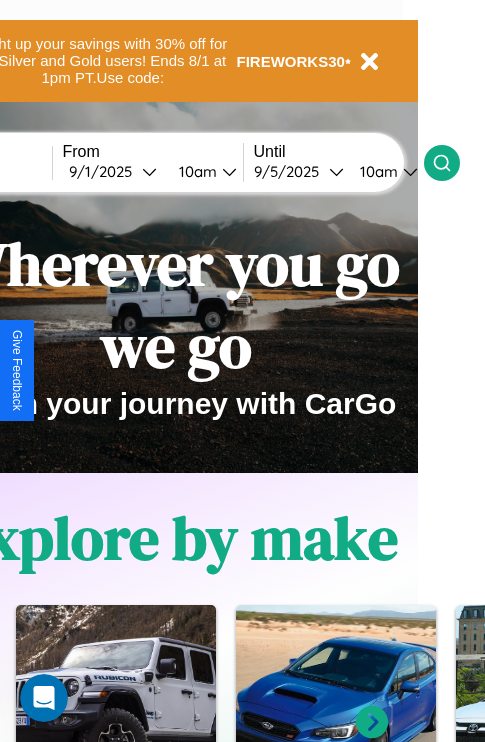 click 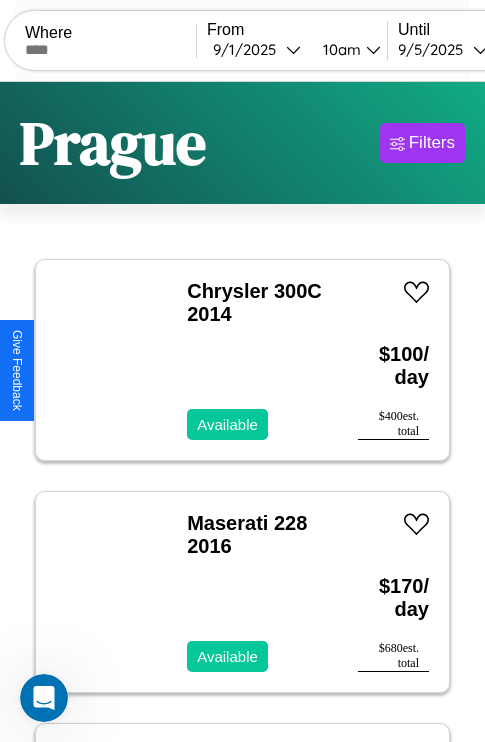scroll, scrollTop: 79, scrollLeft: 0, axis: vertical 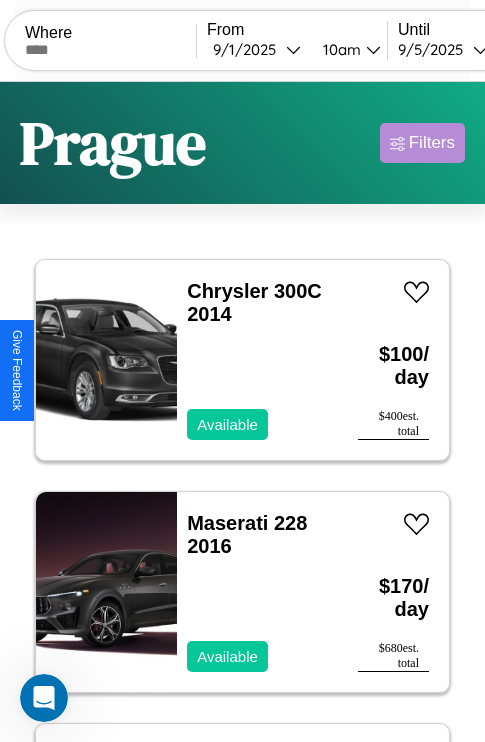 click on "Filters" at bounding box center (432, 143) 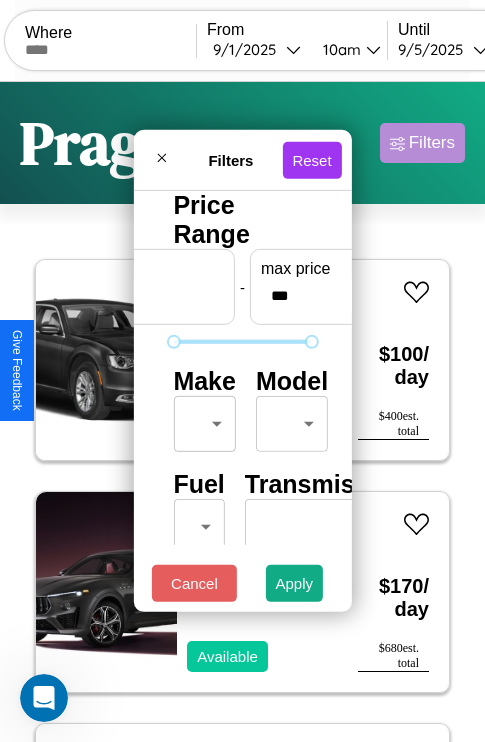 scroll, scrollTop: 59, scrollLeft: 0, axis: vertical 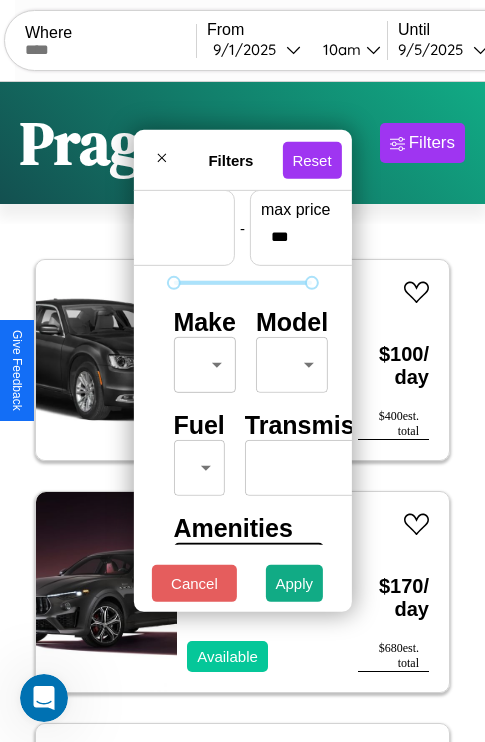 click on "CarGo Where From [DATE] [TIME] Until [DATE] [TIME] Become a Host Login Sign Up [CITY] Filters 15 cars in this area These cars can be picked up in this city. Chrysler 300C 2014 Available $ 100 / day $ 400 est. total Maserati 228 2016 Available $ 170 / day $ 680 est. total Chrysler Town and Country 2023 Available $ 150 / day $ 600 est. total Honda VFR800A 2014 Available $ 80 / day $ 320 est. total Fiat Ducato 2018 Unavailable $ 150 / day $ 600 est. total Hyundai Stellar 2014 Available $ 170 / day $ 680 est. total Ferrari Testarossa 2018 Unavailable $ 180 / day $ 720 est. total Buick Encore GX 2021 Available $ 100 / day $ 400 est. total Toyota MR2 2016 Available $ 80 / day $ 320 est. total GMC WHR 2019 Available $ 180 / day $ 720 est. total Aston Martin Lagonda 2019 Available $ 90 / day $ 360 est. total Volkswagen Golf GTI 2023 Available $ 60 / day $ 240 est. total Land Rover LR3 2016 Available $ 140 / day $ 560 est. total" at bounding box center [242, 412] 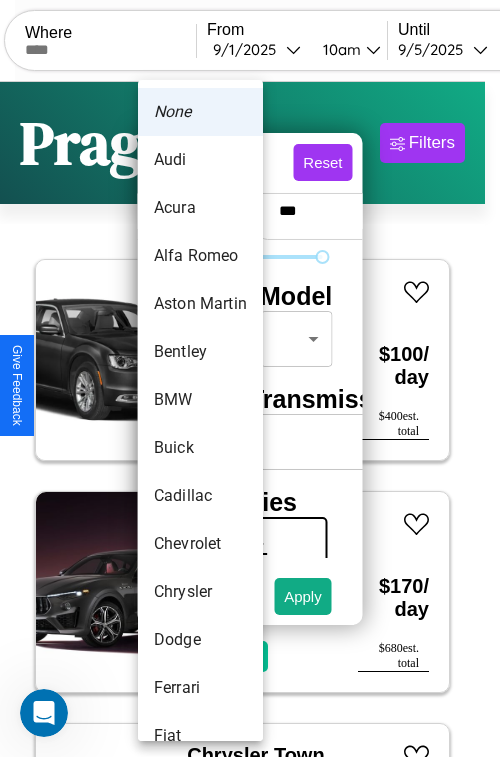 click on "Bentley" at bounding box center [200, 352] 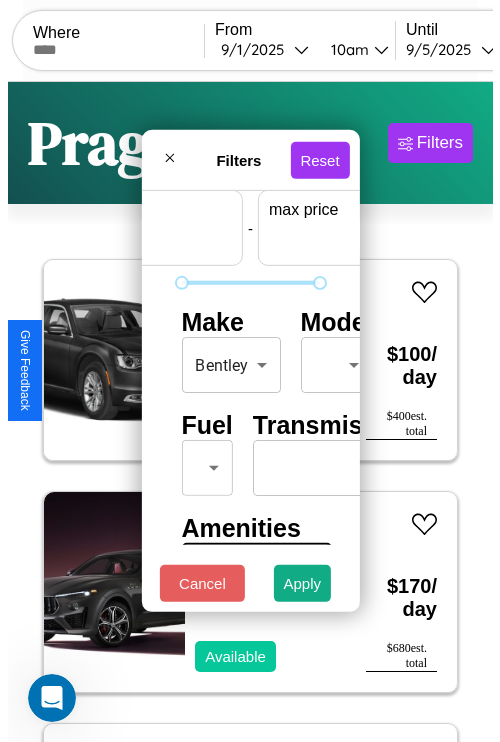 scroll, scrollTop: 59, scrollLeft: 124, axis: both 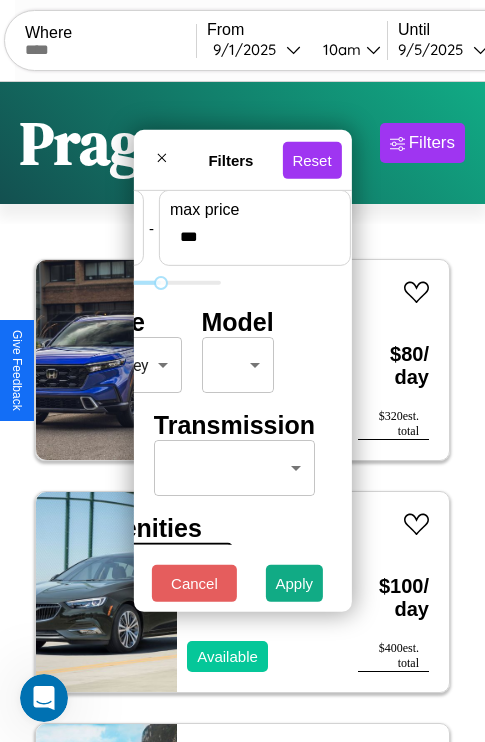type on "***" 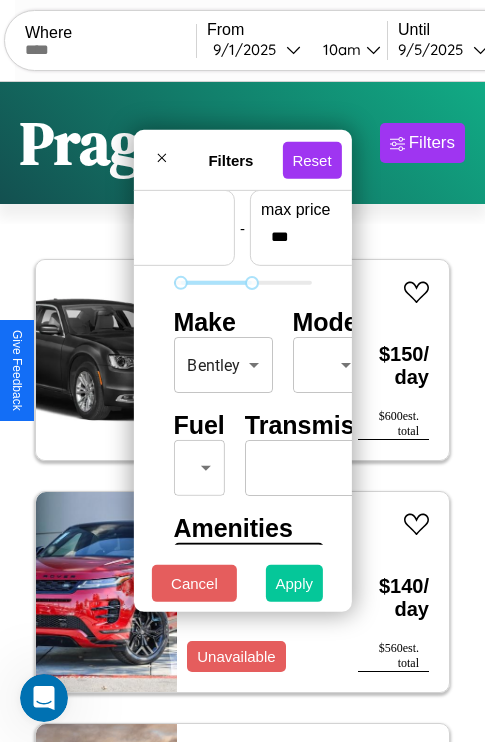 type on "**" 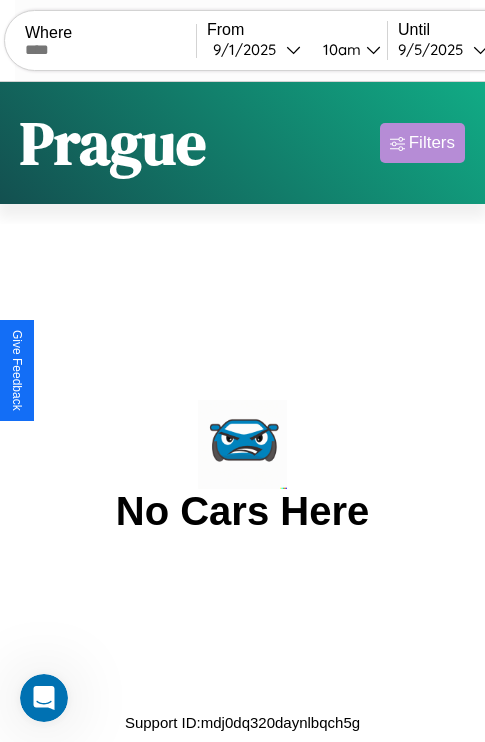 click on "Filters" at bounding box center (432, 143) 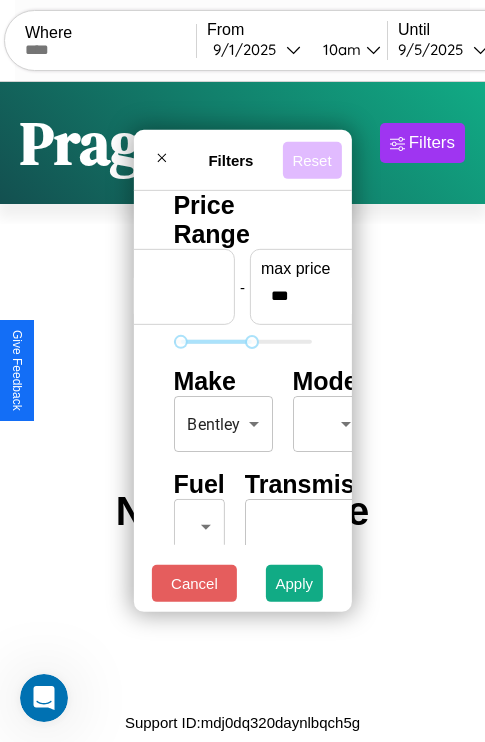 click on "Reset" at bounding box center [311, 159] 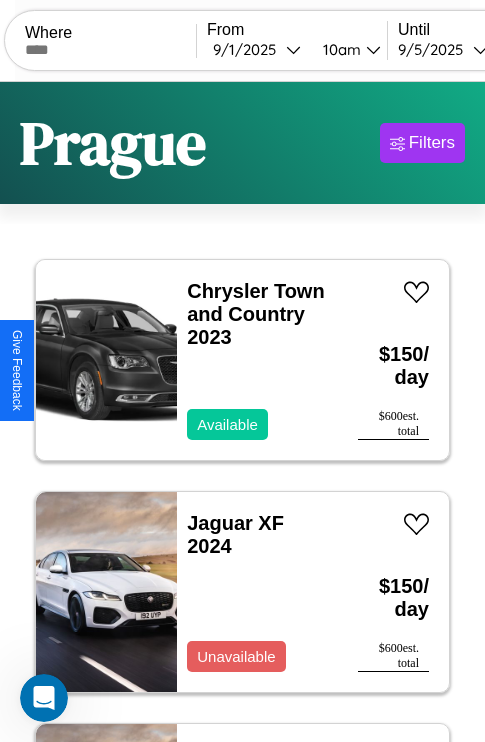 scroll, scrollTop: 79, scrollLeft: 0, axis: vertical 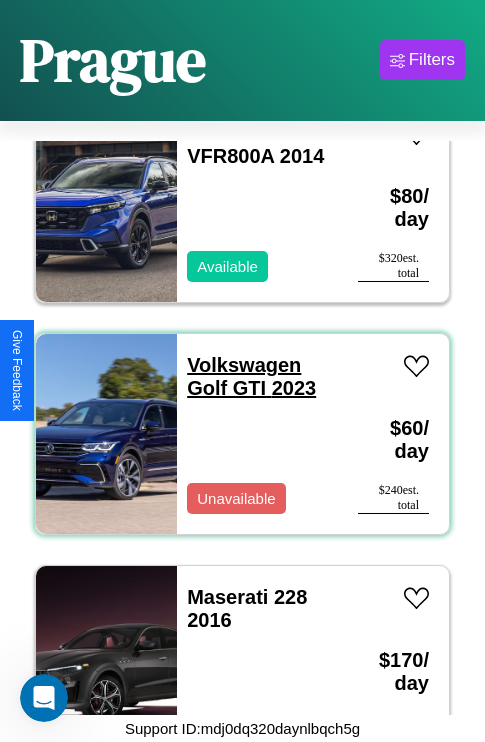 click on "Volkswagen   Golf GTI   2023" at bounding box center (251, 376) 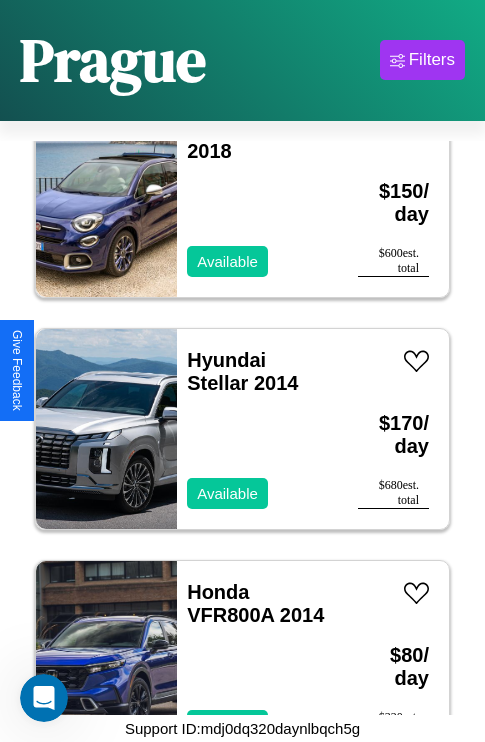 scroll, scrollTop: 1003, scrollLeft: 0, axis: vertical 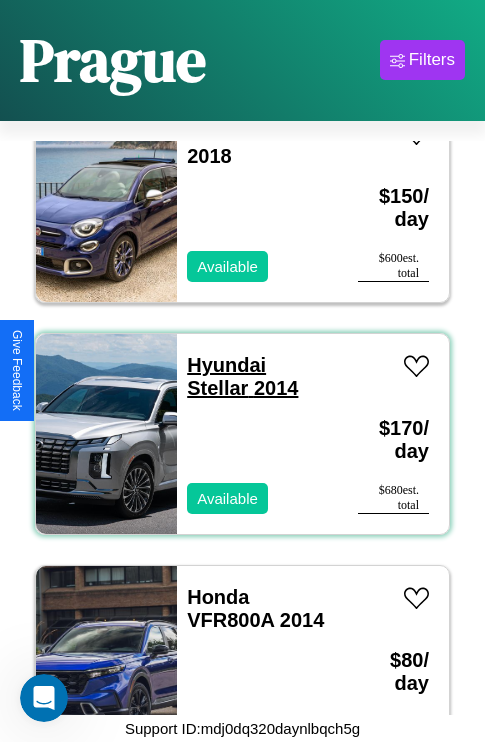 click on "Hyundai Stellar 2014" at bounding box center [242, 376] 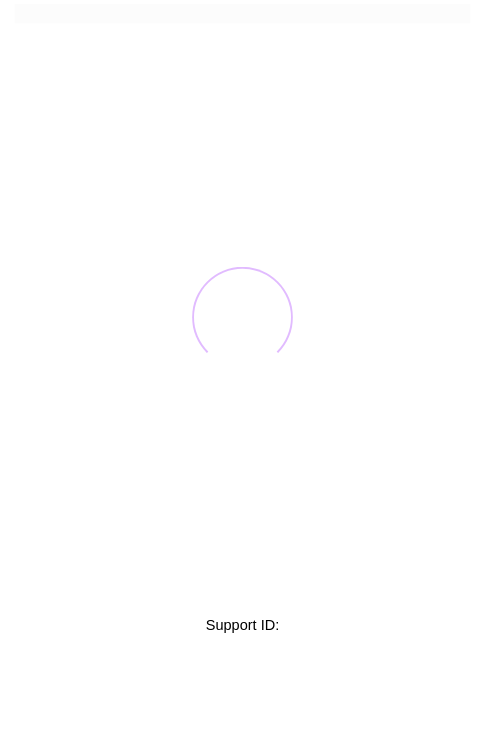 scroll, scrollTop: 0, scrollLeft: 0, axis: both 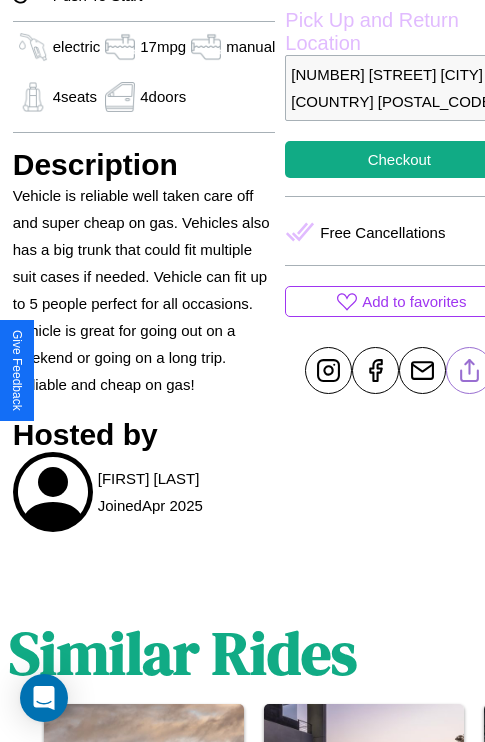 click 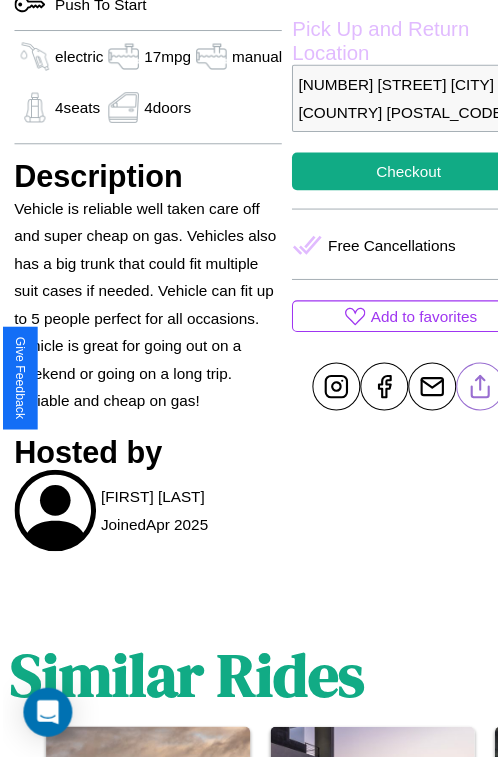 scroll, scrollTop: 603, scrollLeft: 80, axis: both 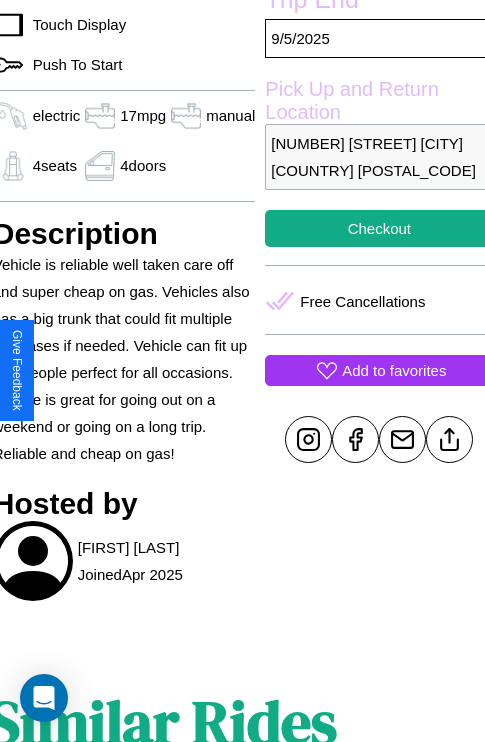 click on "Add to favorites" at bounding box center [394, 370] 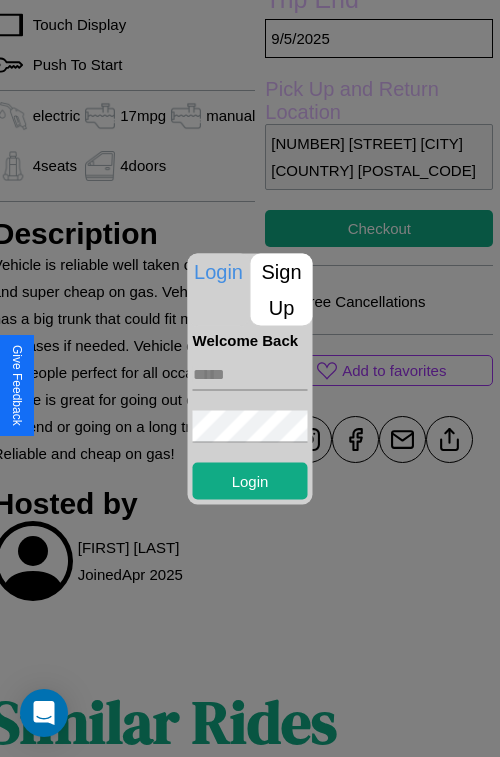 click on "Sign Up" at bounding box center (282, 289) 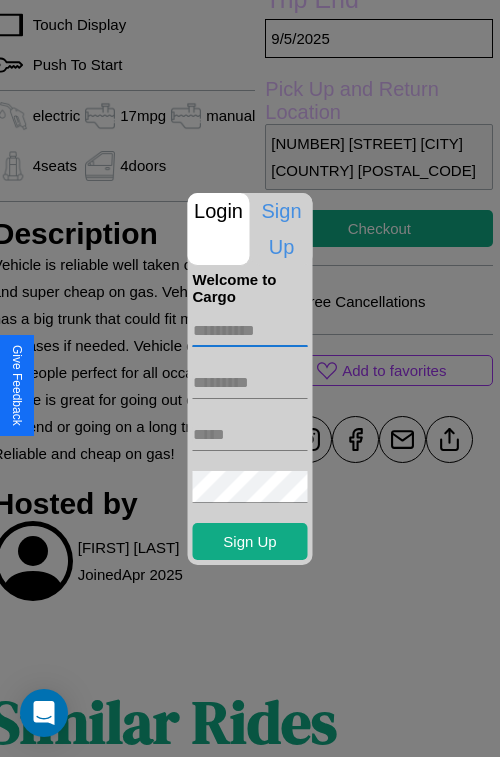 click at bounding box center [250, 331] 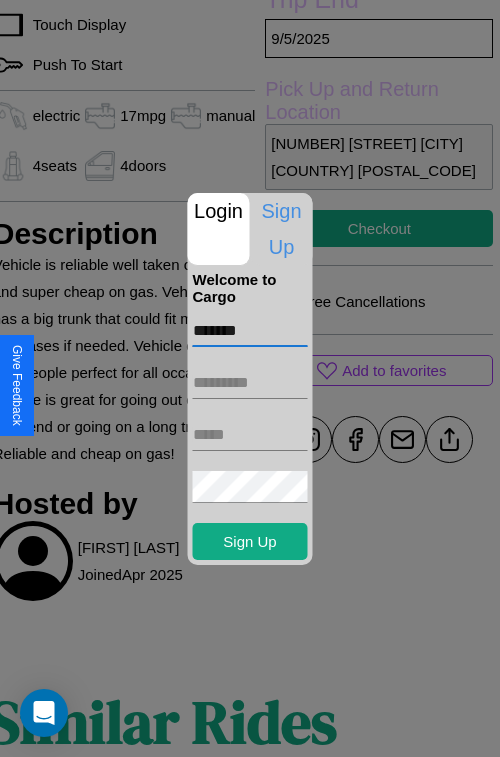type on "*******" 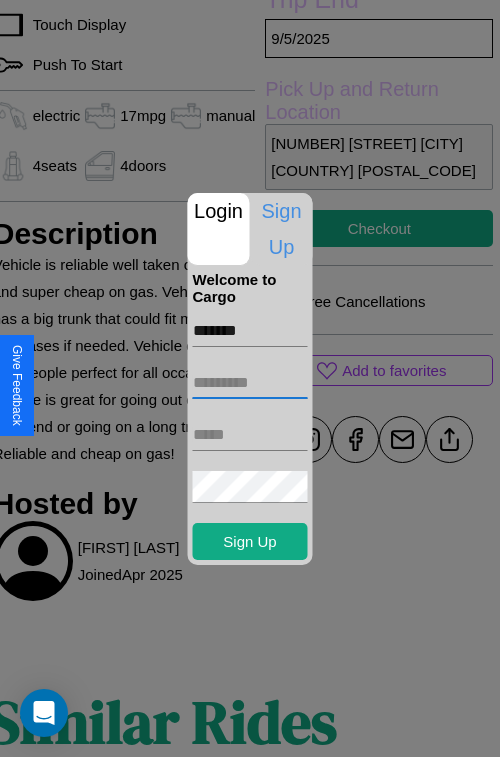 click at bounding box center (250, 383) 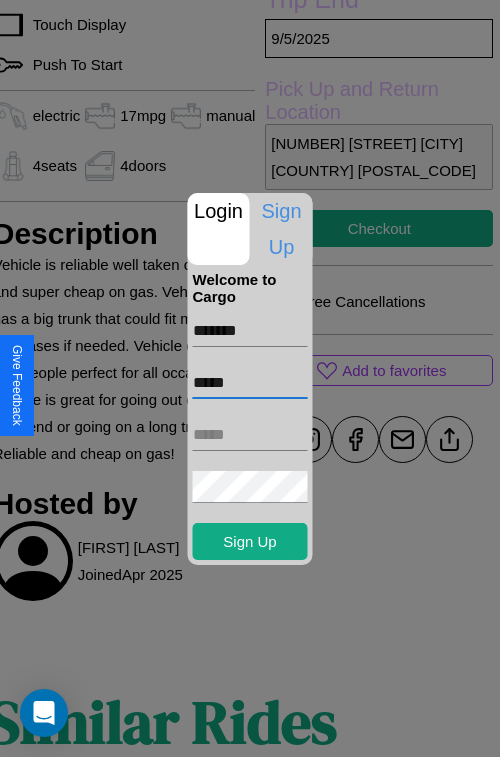 type on "*****" 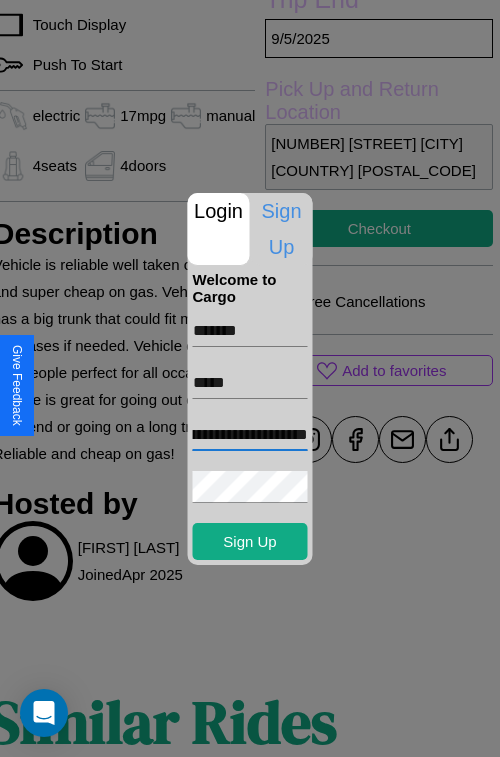scroll, scrollTop: 0, scrollLeft: 66, axis: horizontal 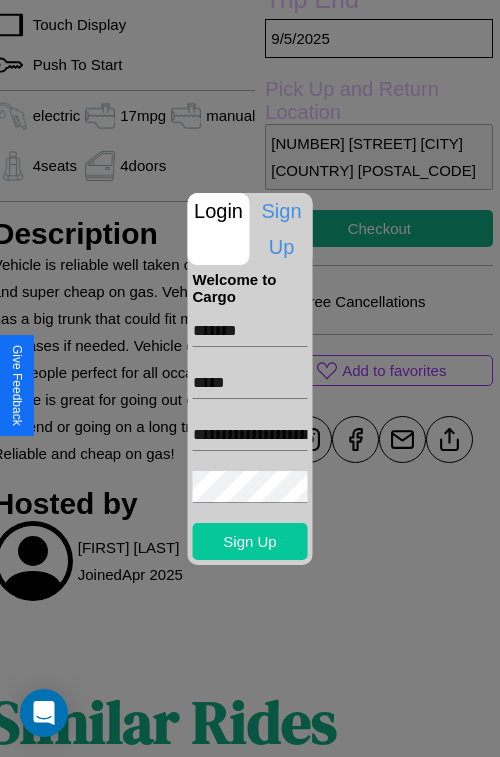 click on "Sign Up" at bounding box center (250, 541) 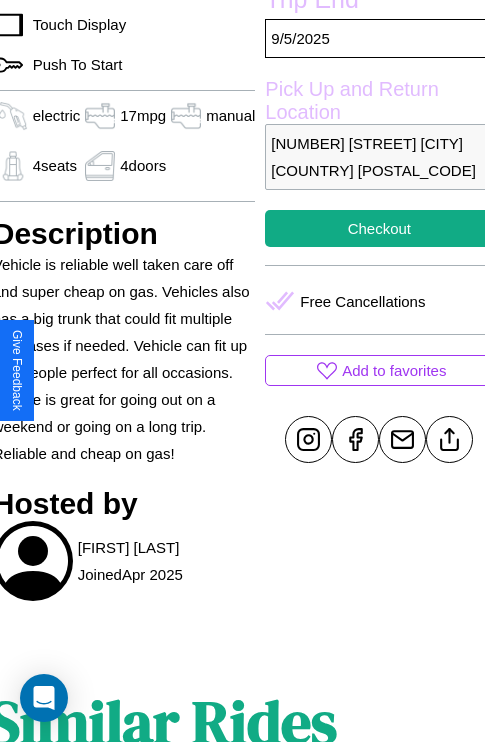 scroll, scrollTop: 603, scrollLeft: 80, axis: both 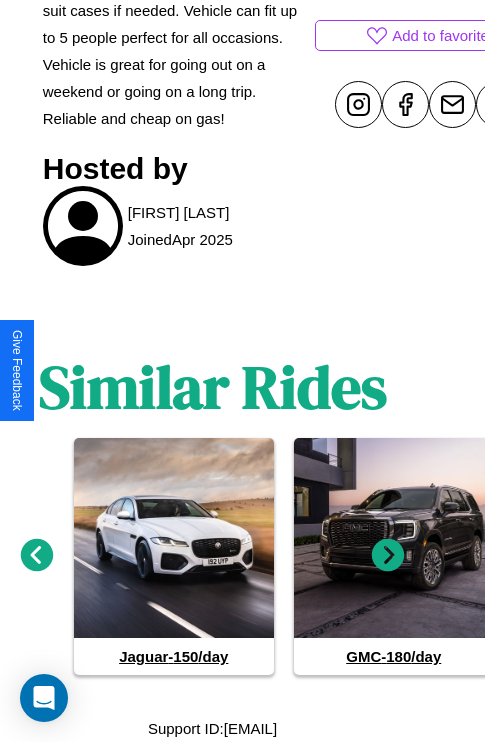 click 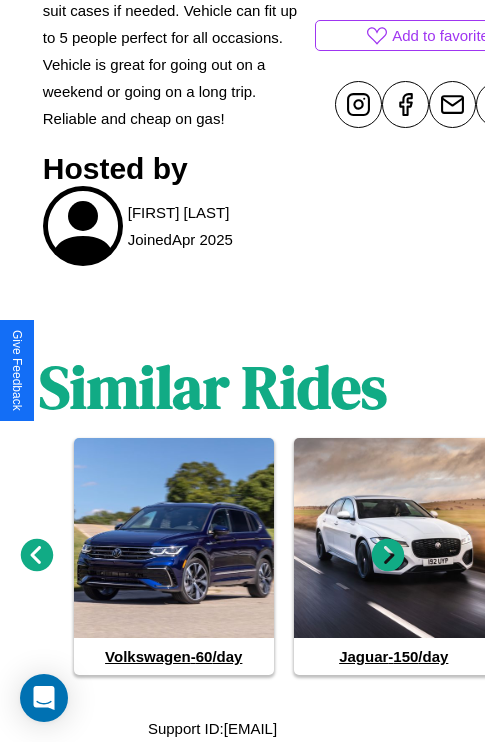 click 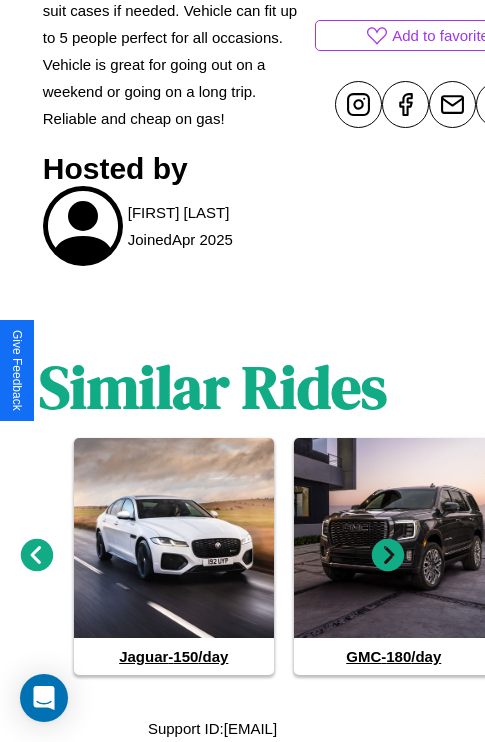 click 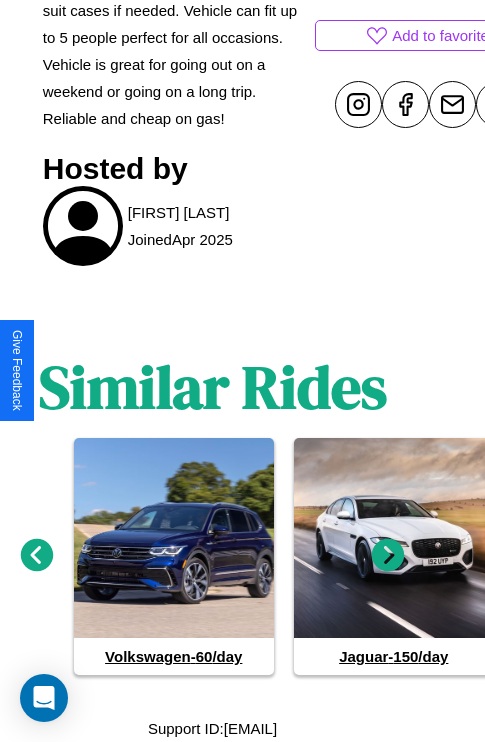 click 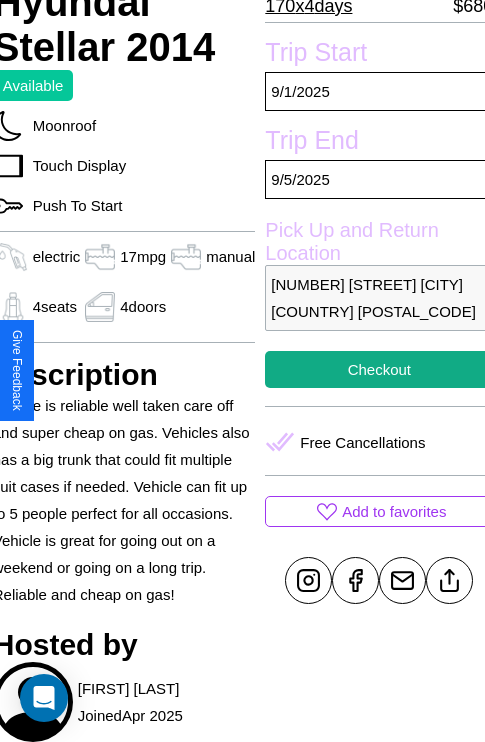 scroll, scrollTop: 461, scrollLeft: 80, axis: both 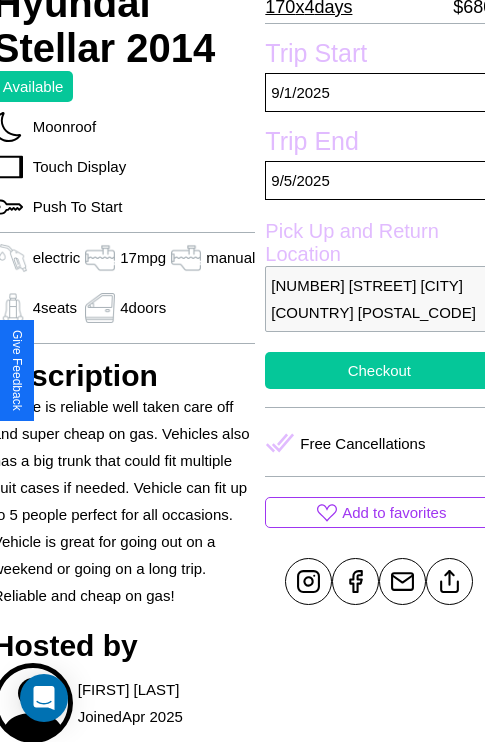click on "Checkout" at bounding box center [379, 370] 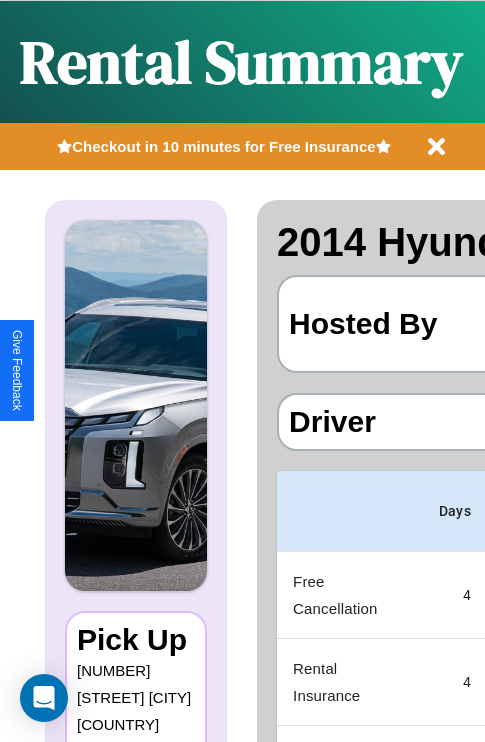 scroll, scrollTop: 0, scrollLeft: 378, axis: horizontal 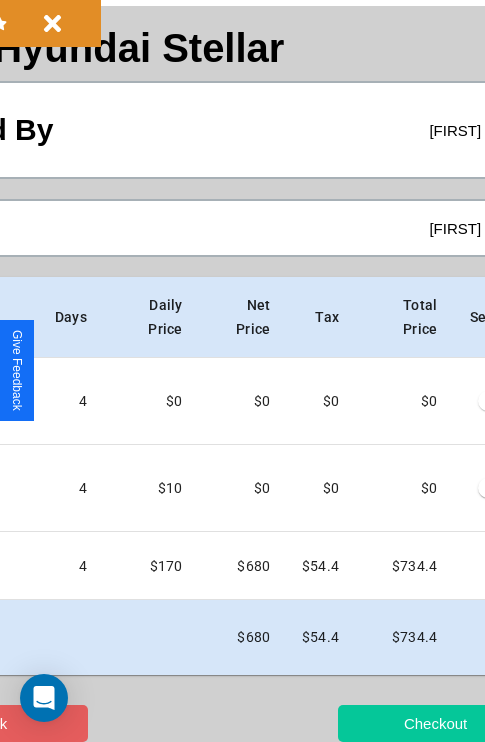 click on "Checkout" at bounding box center (435, 723) 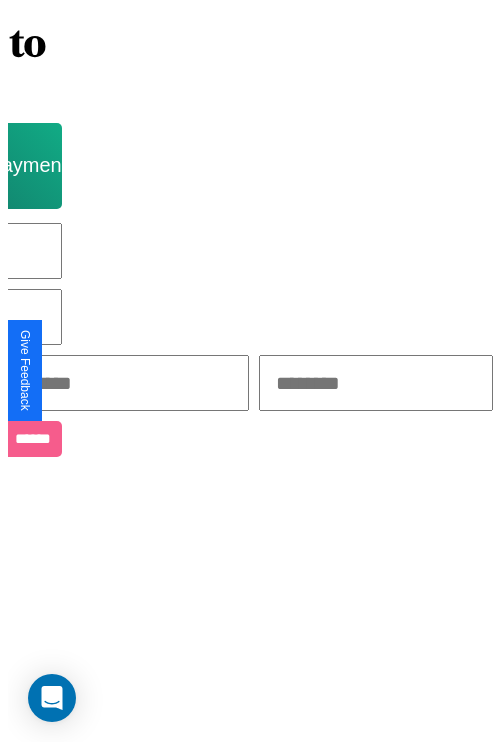 scroll, scrollTop: 0, scrollLeft: 0, axis: both 